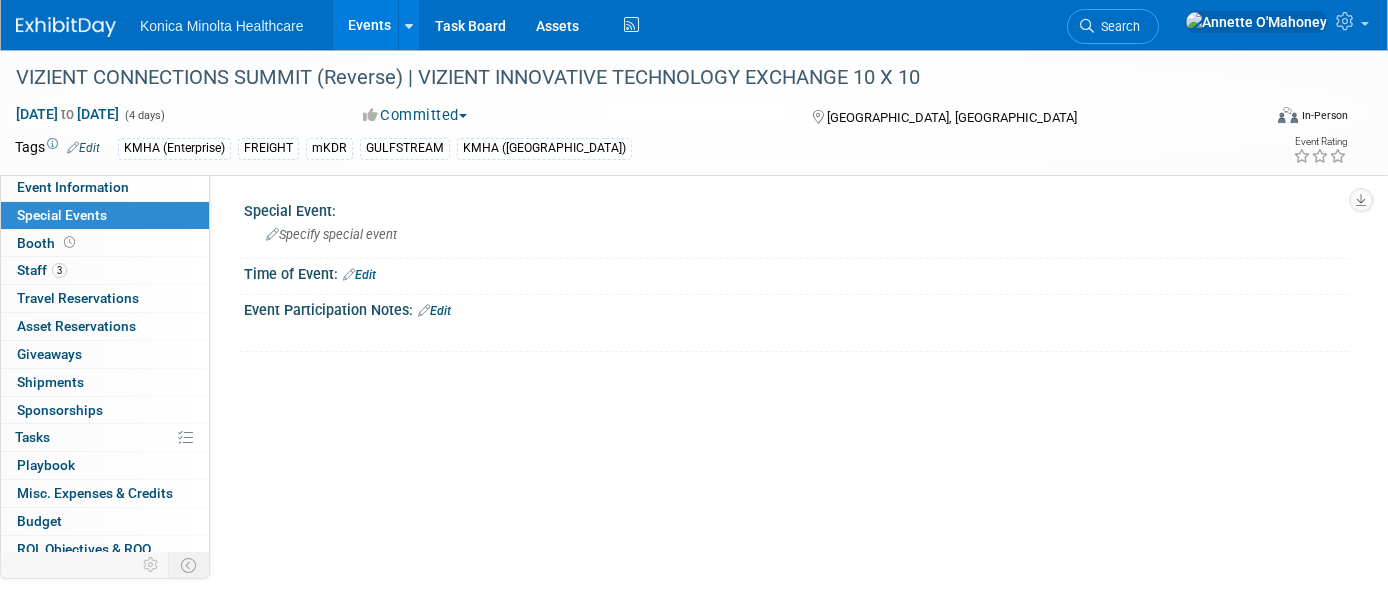 scroll, scrollTop: 0, scrollLeft: 0, axis: both 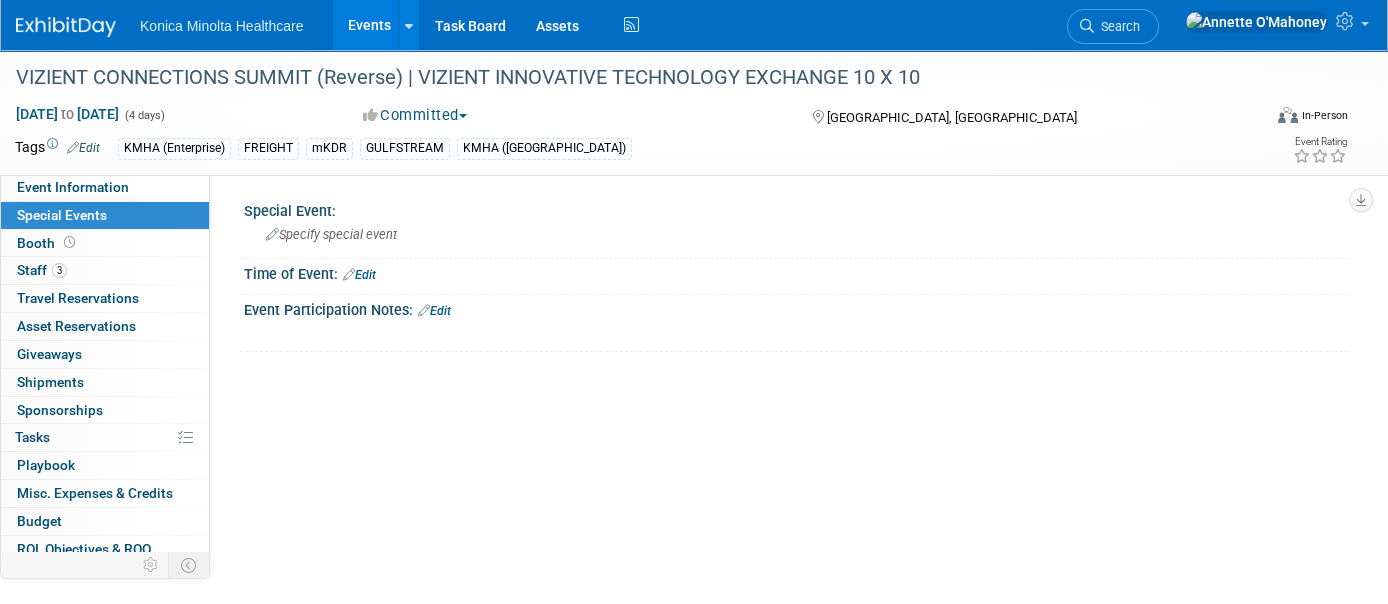 click on "Events" at bounding box center [369, 25] 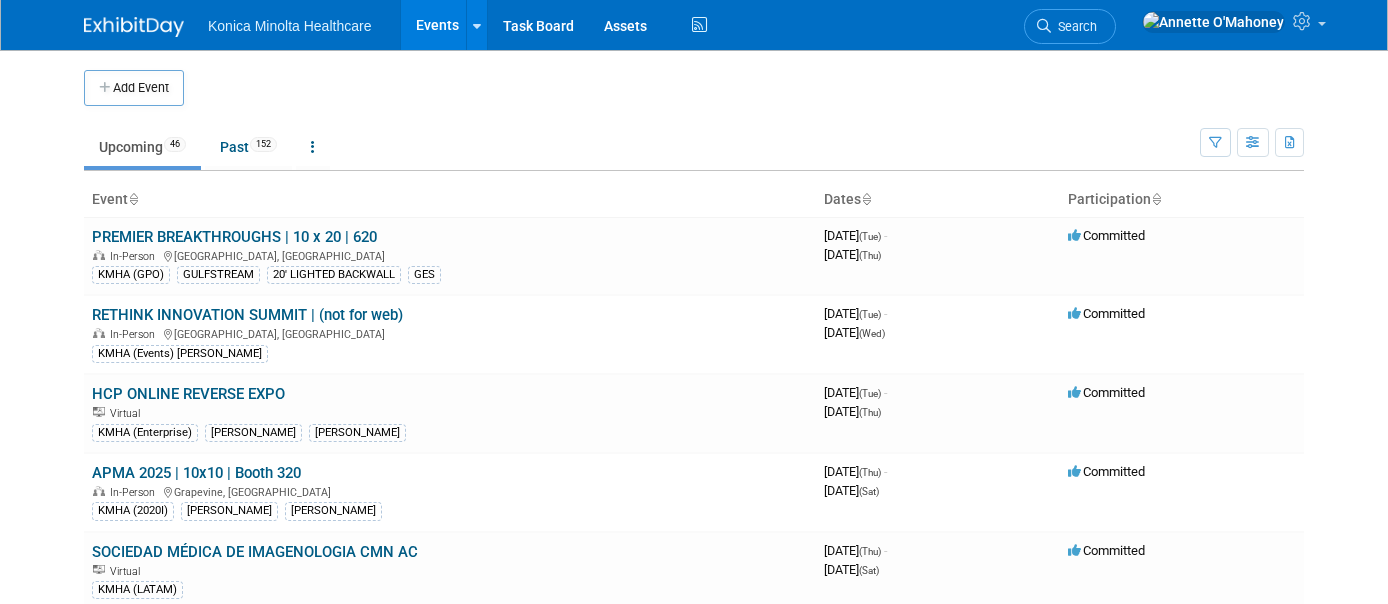 scroll, scrollTop: 0, scrollLeft: 0, axis: both 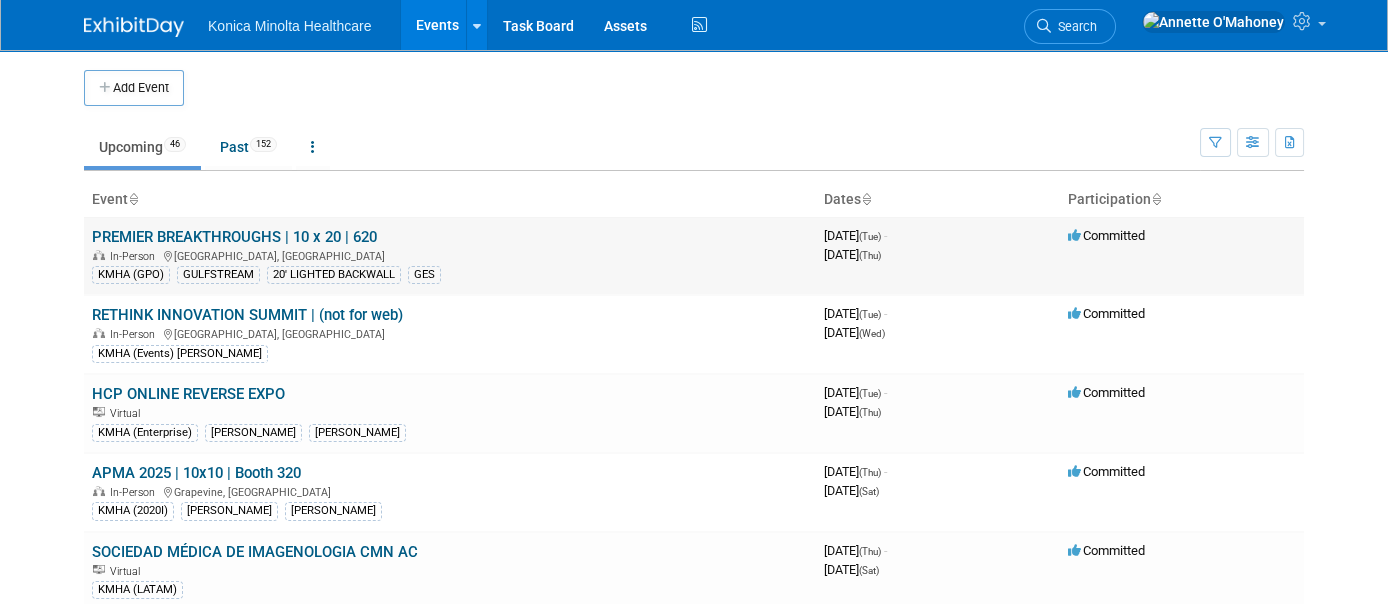 click on "PREMIER BREAKTHROUGHS | 10 x 20 | 620" at bounding box center [234, 237] 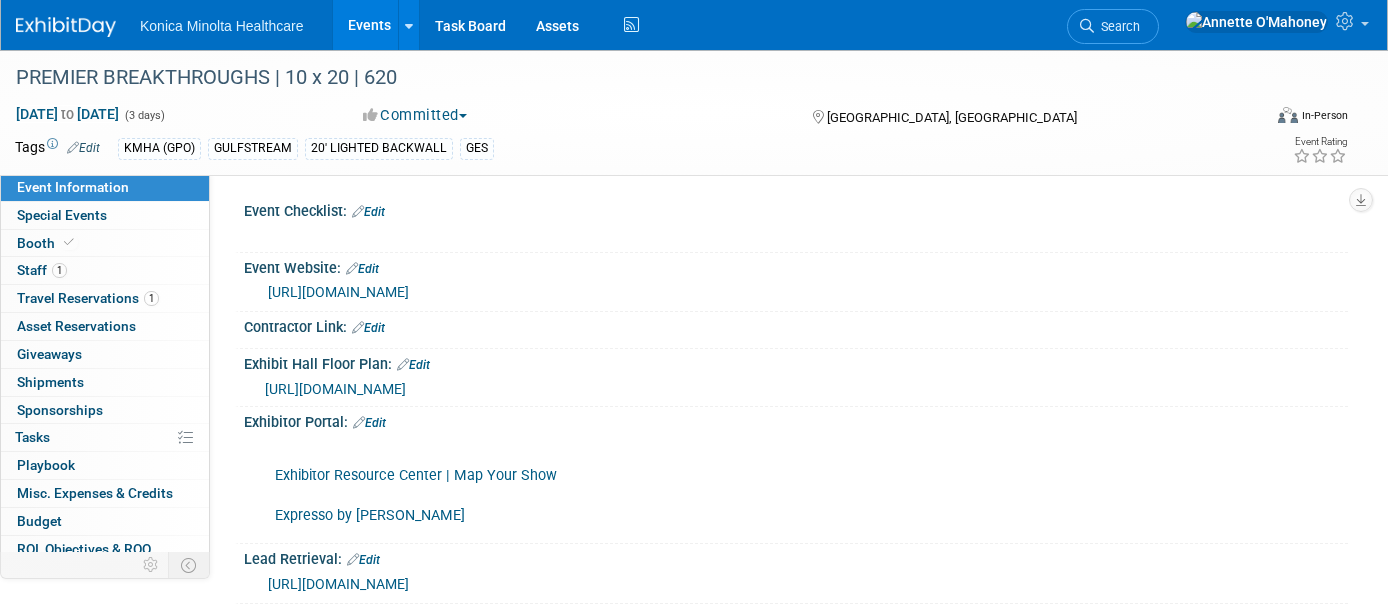 scroll, scrollTop: 0, scrollLeft: 0, axis: both 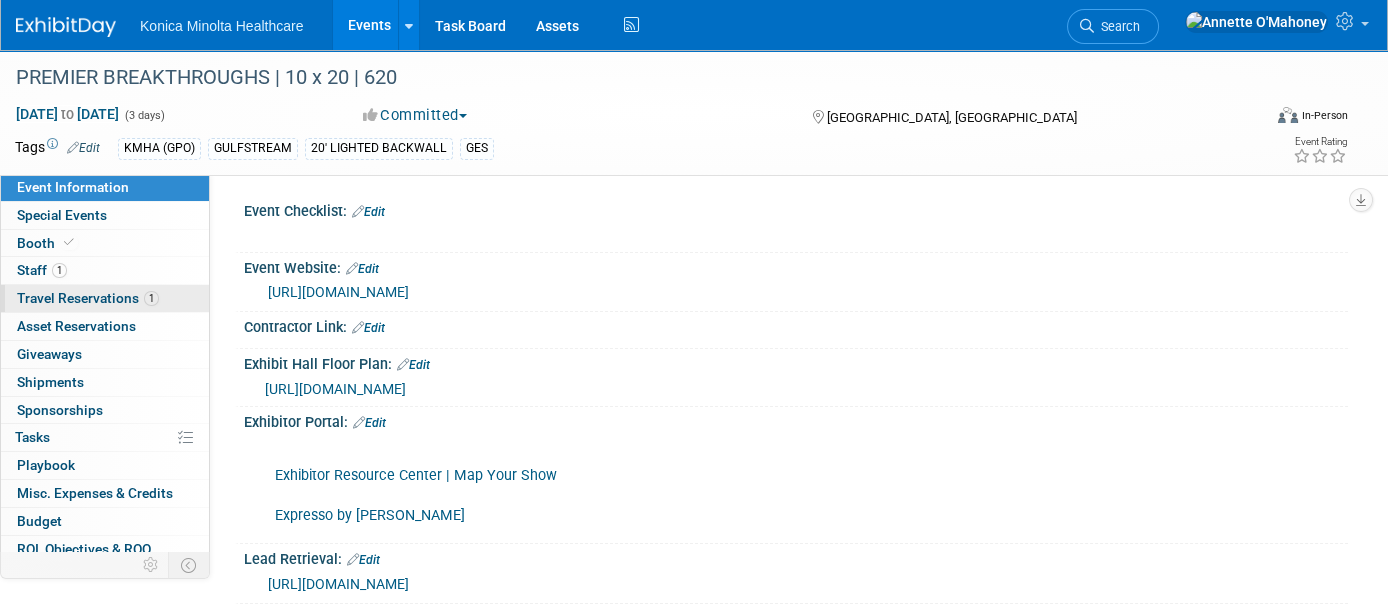 click on "Travel Reservations 1" at bounding box center (88, 298) 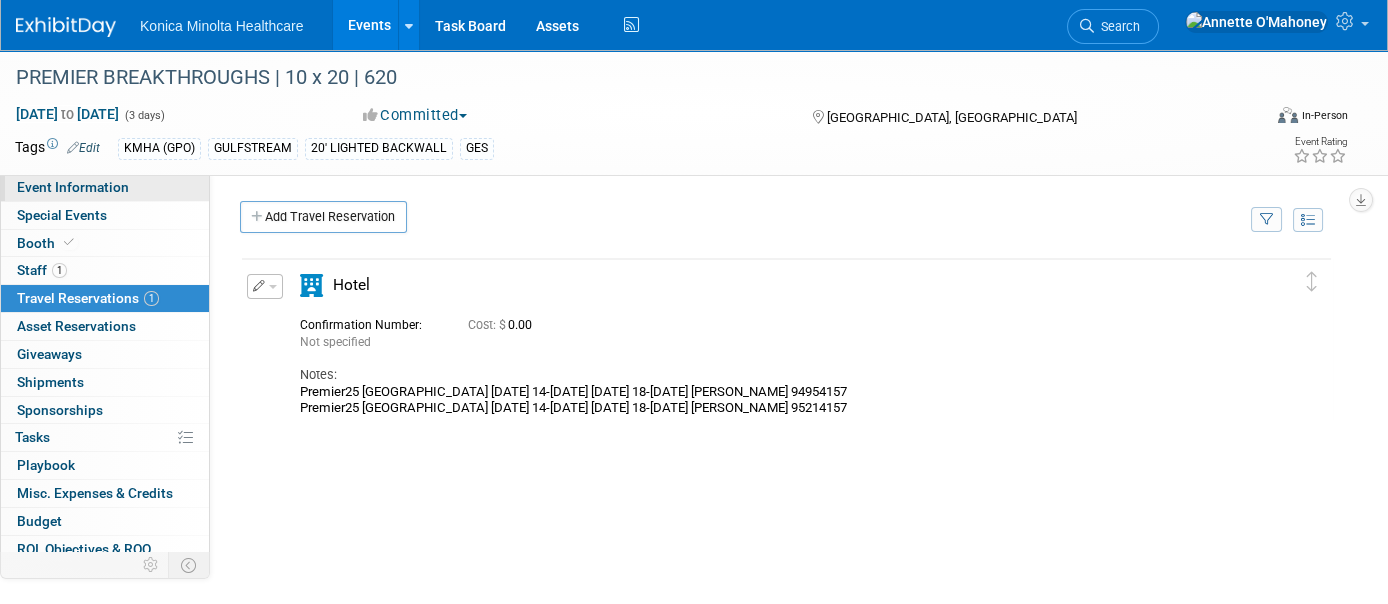click on "Event Information" at bounding box center (73, 187) 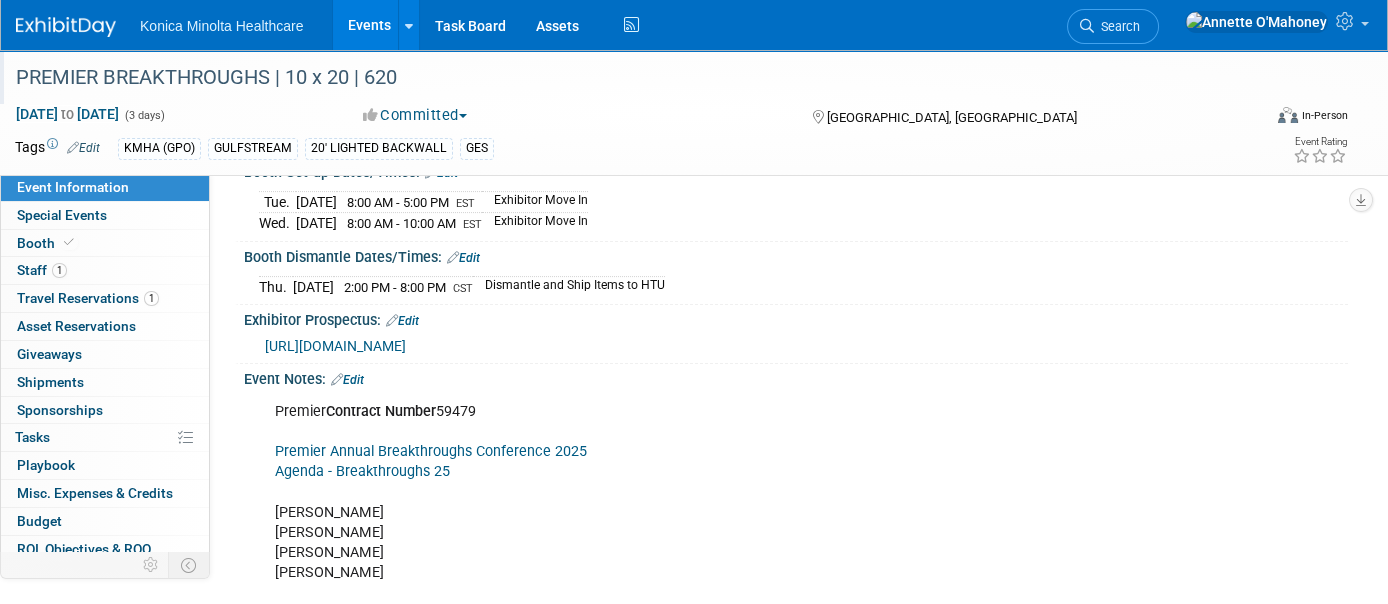 scroll, scrollTop: 1182, scrollLeft: 0, axis: vertical 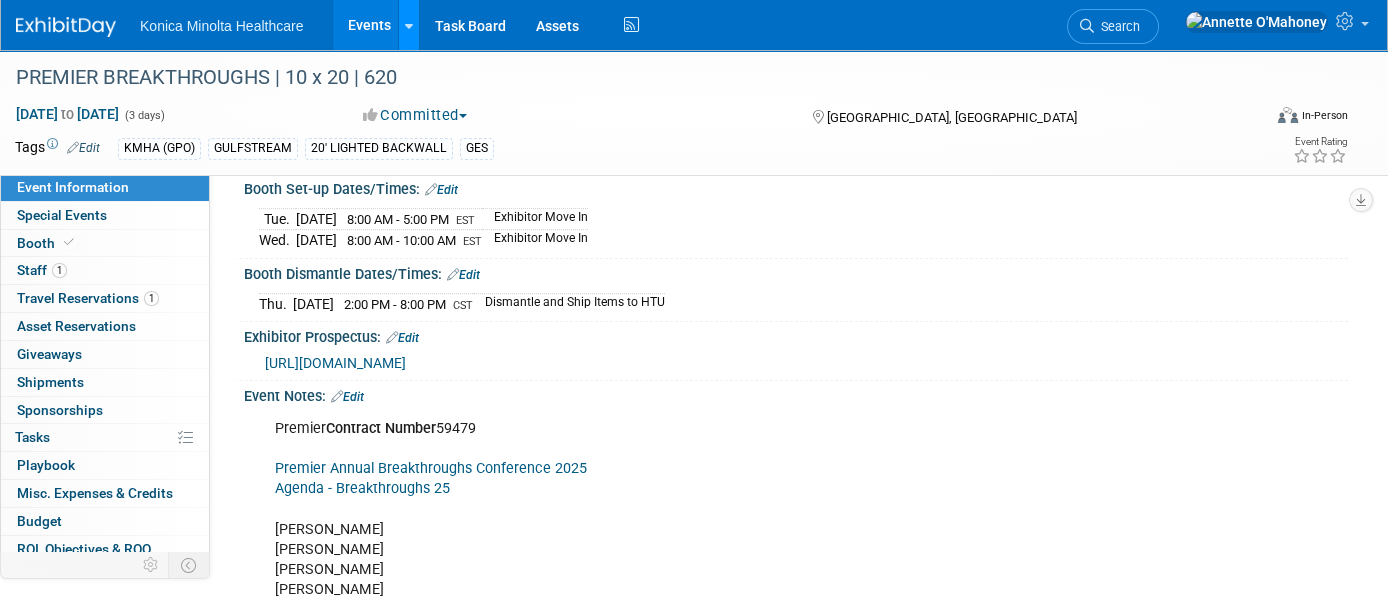 click at bounding box center (409, 25) 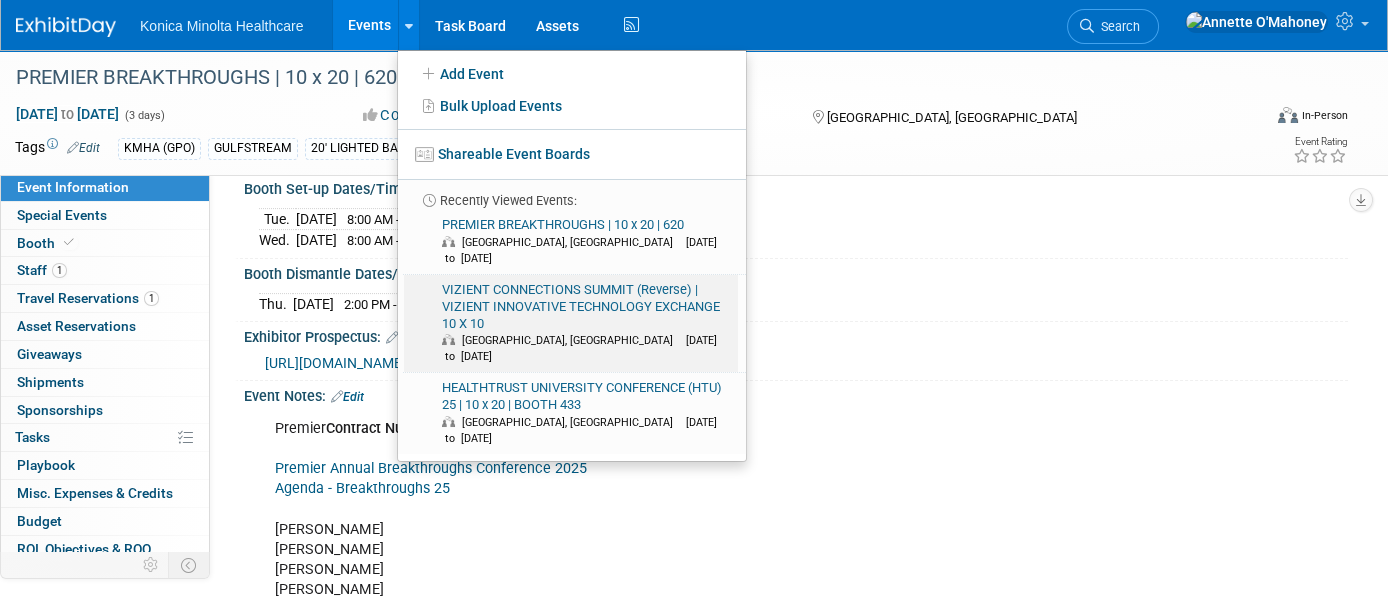 click on "VIZIENT CONNECTIONS SUMMIT (Reverse) | VIZIENT INNOVATIVE TECHNOLOGY EXCHANGE 10 X 10
Las Vegas, NV
Sep 15, 2025  to  Sep 18, 2025" at bounding box center (571, 324) 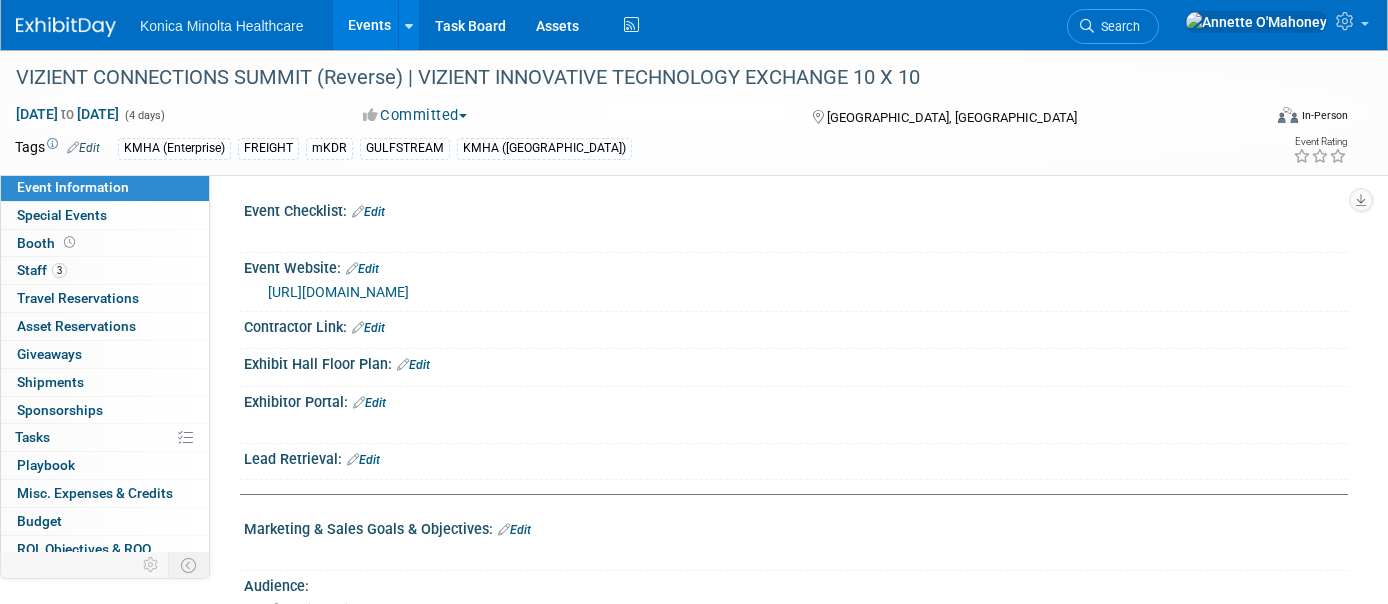 scroll, scrollTop: 0, scrollLeft: 0, axis: both 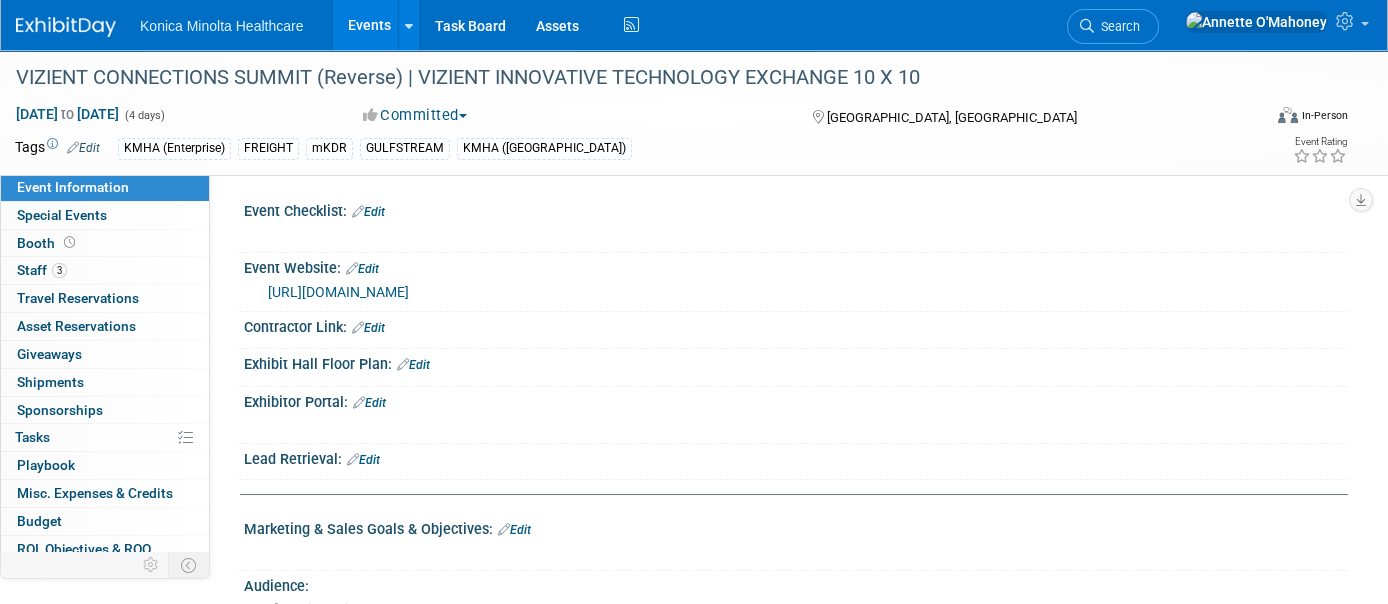 click on "Edit" at bounding box center [369, 403] 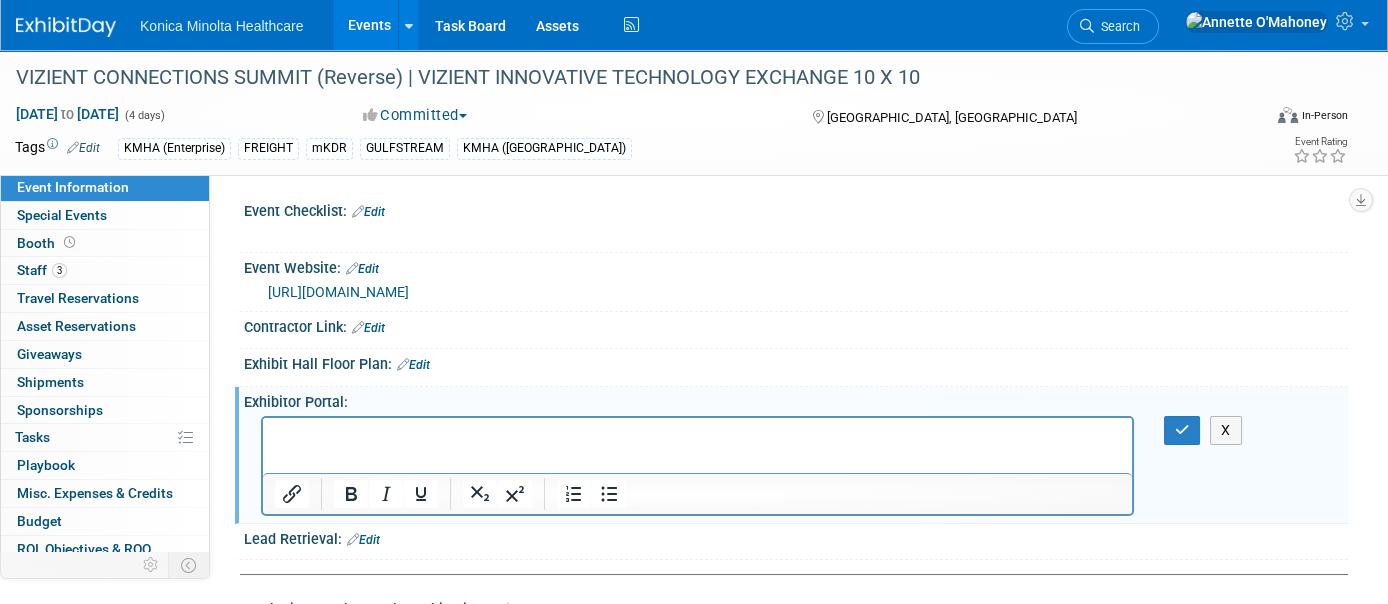 scroll, scrollTop: 0, scrollLeft: 0, axis: both 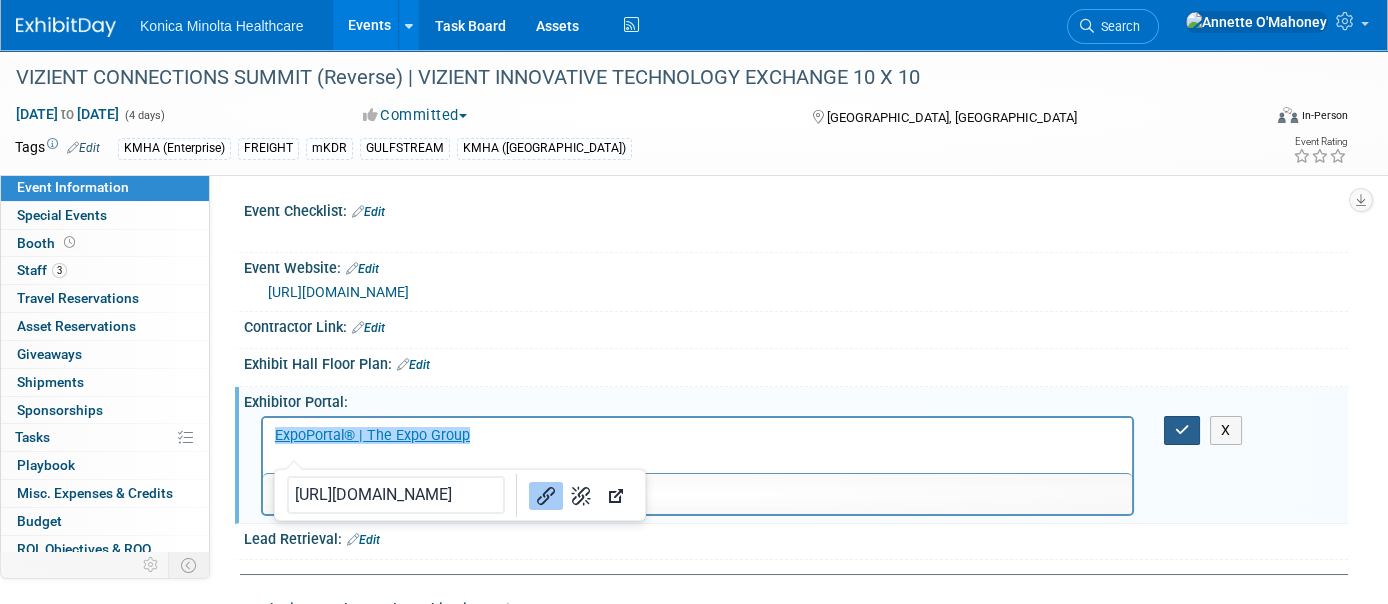 click at bounding box center (1182, 430) 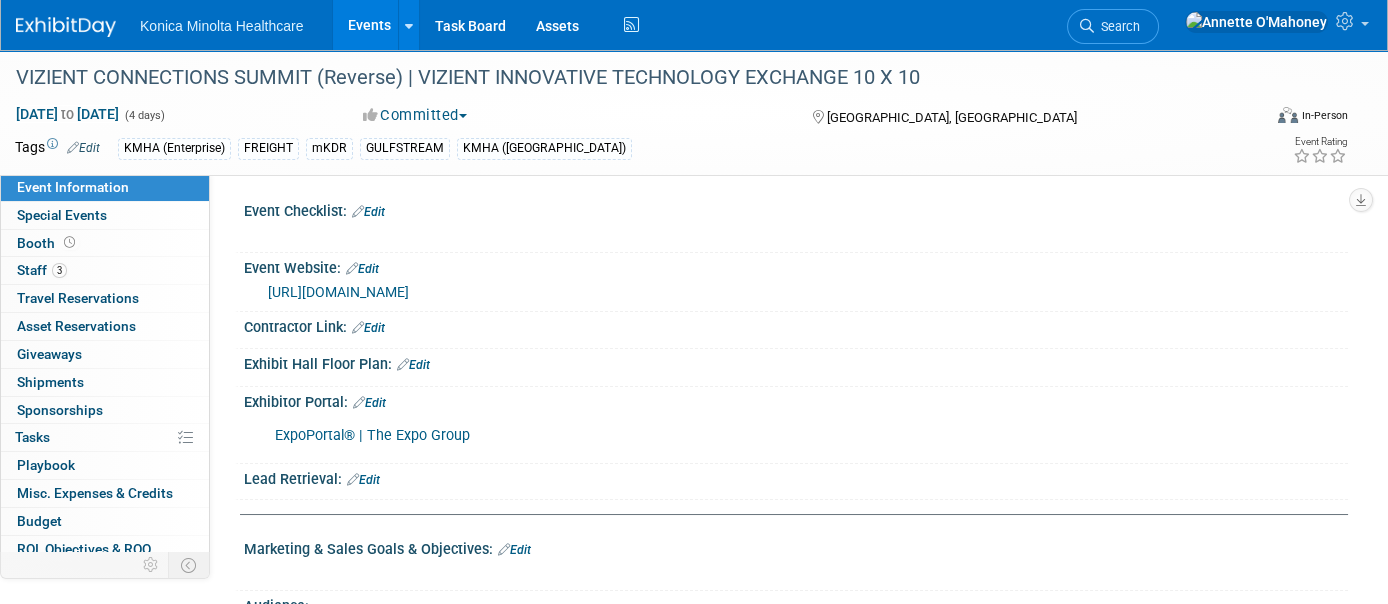click on "Edit" at bounding box center [369, 403] 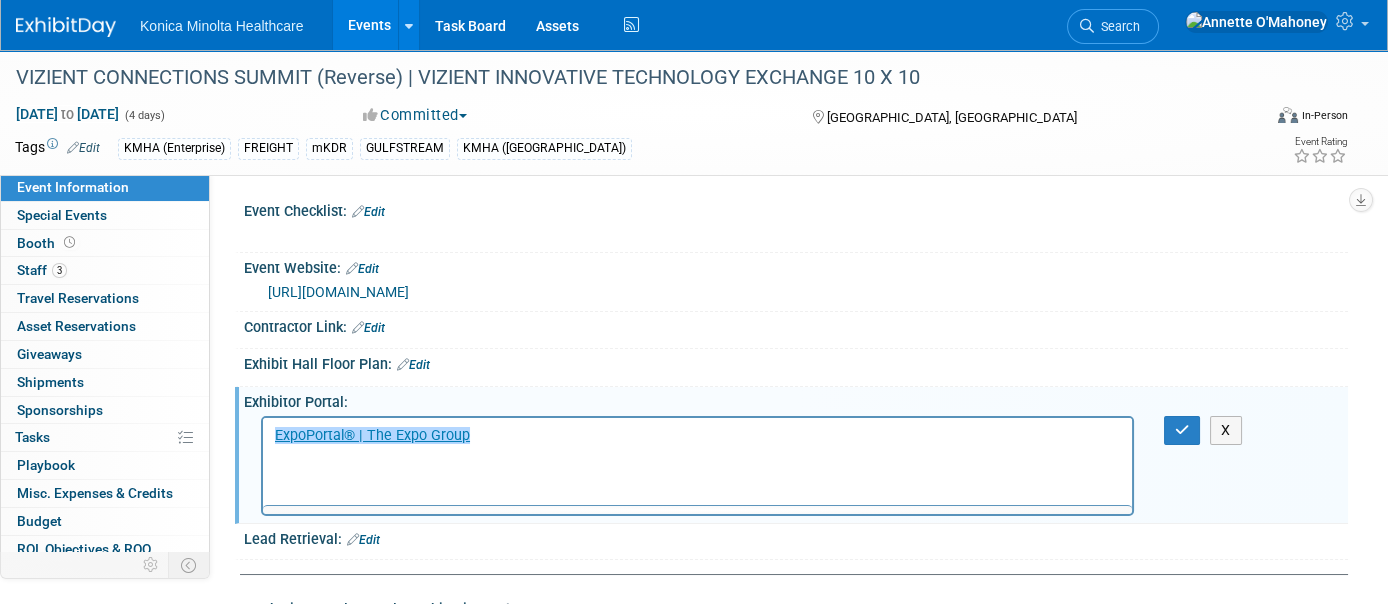 scroll, scrollTop: 0, scrollLeft: 0, axis: both 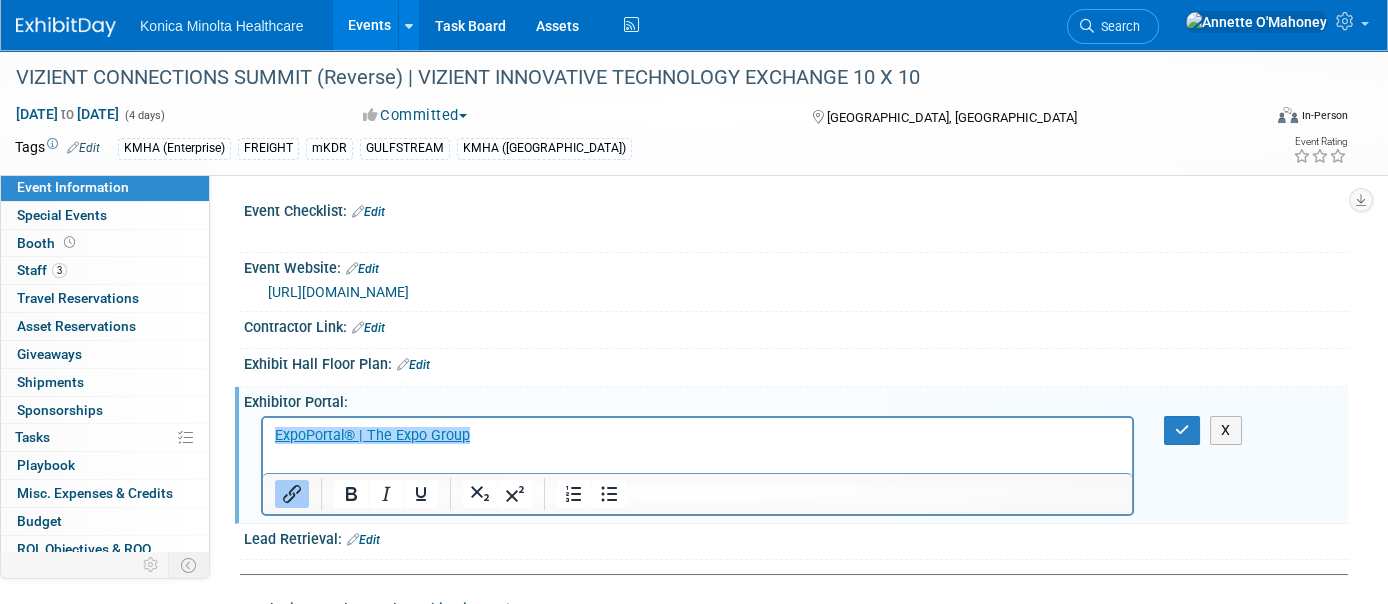 click on "﻿ExpoPortal® | The Expo Group" at bounding box center [698, 435] 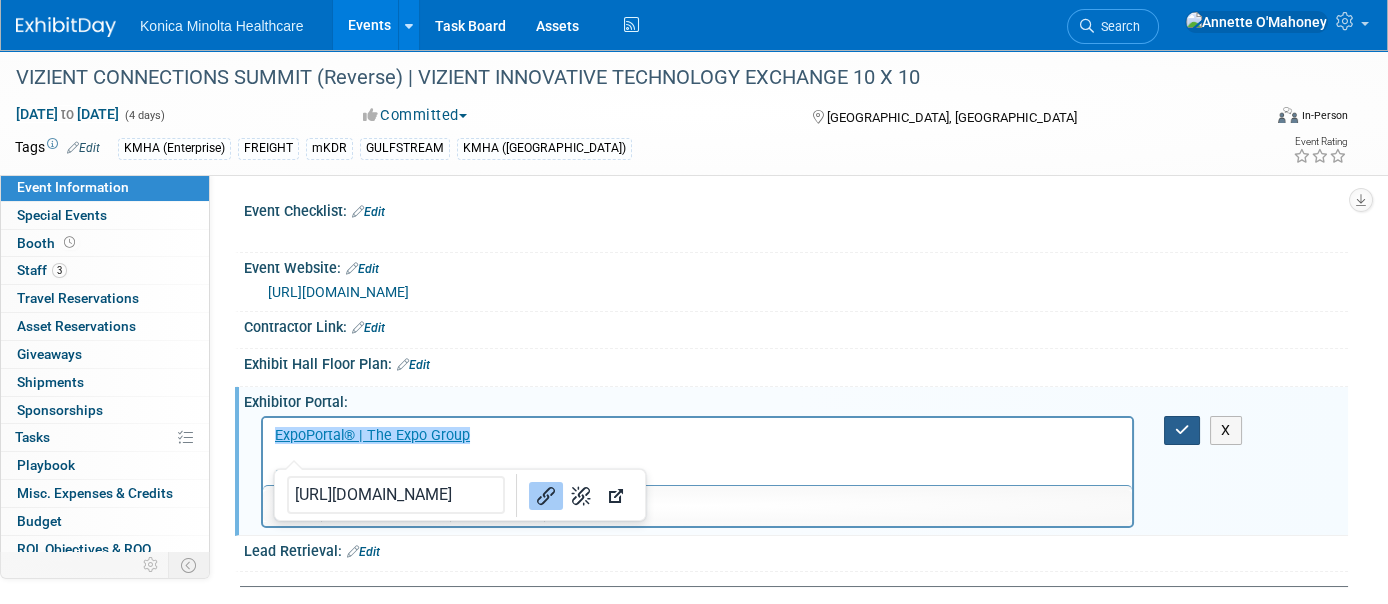click at bounding box center [1182, 430] 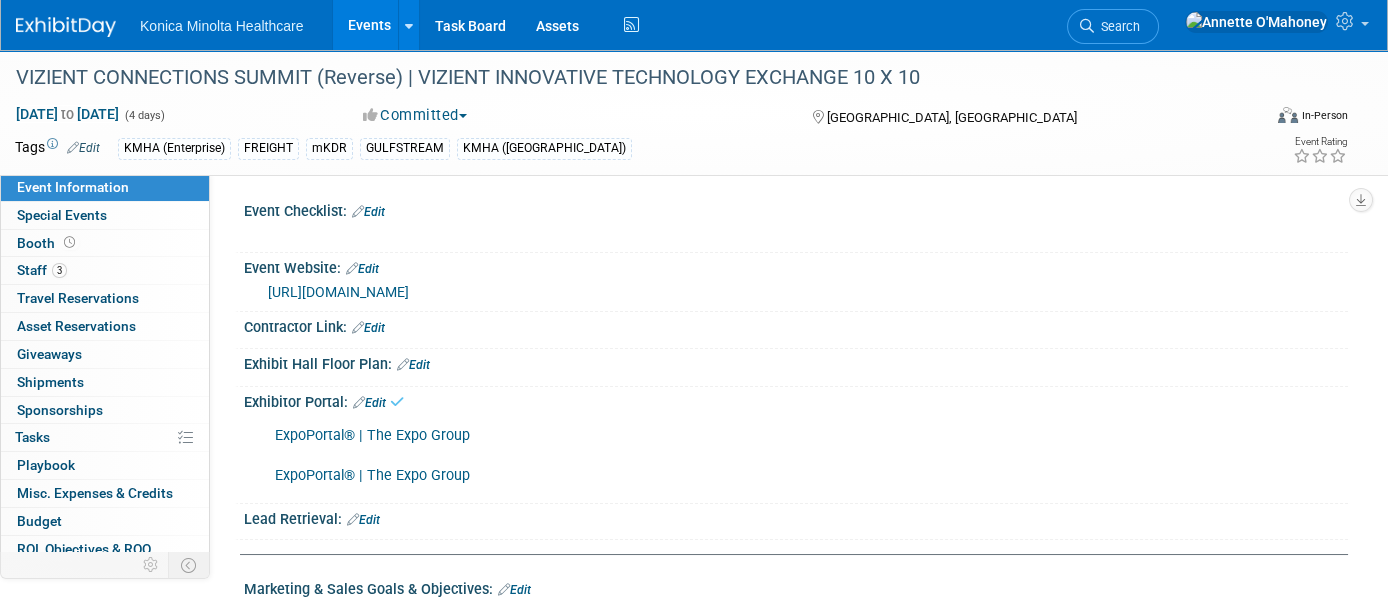 click on "ExpoPortal® | The Expo Group" at bounding box center (372, 475) 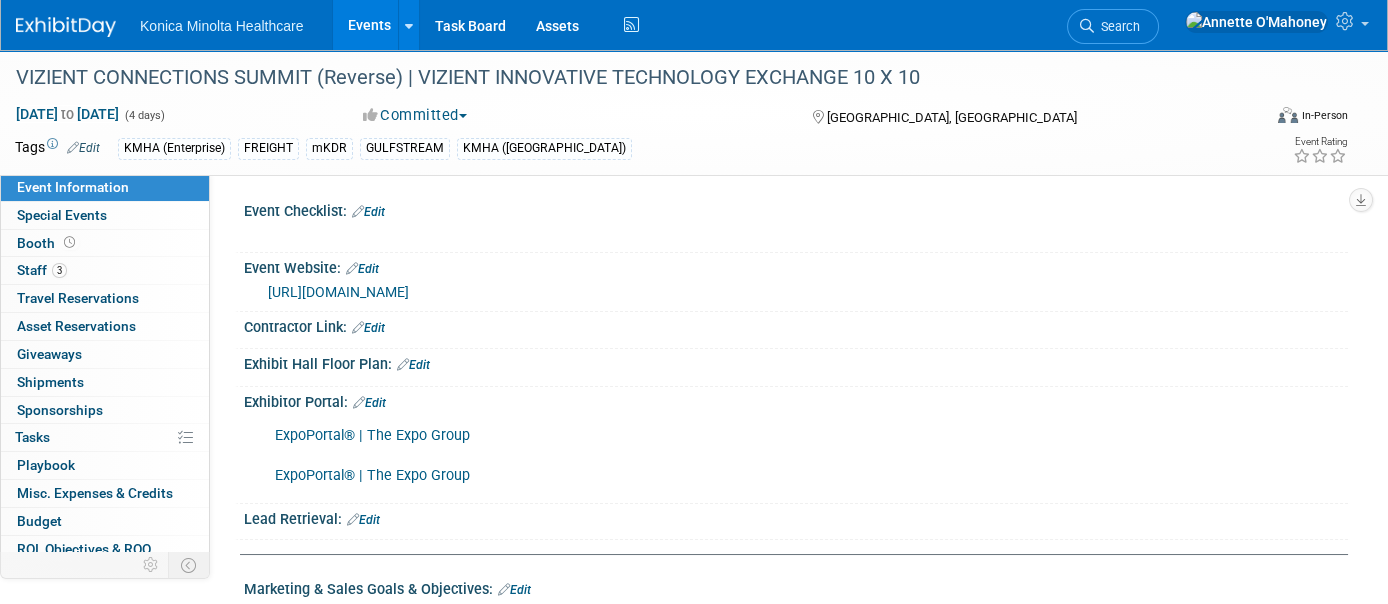 click on "Tags
Edit
KMHA (Enterprise)
FREIGHT
mKDR
GULFSTREAM
KMHA (DDR)" at bounding box center [568, 149] 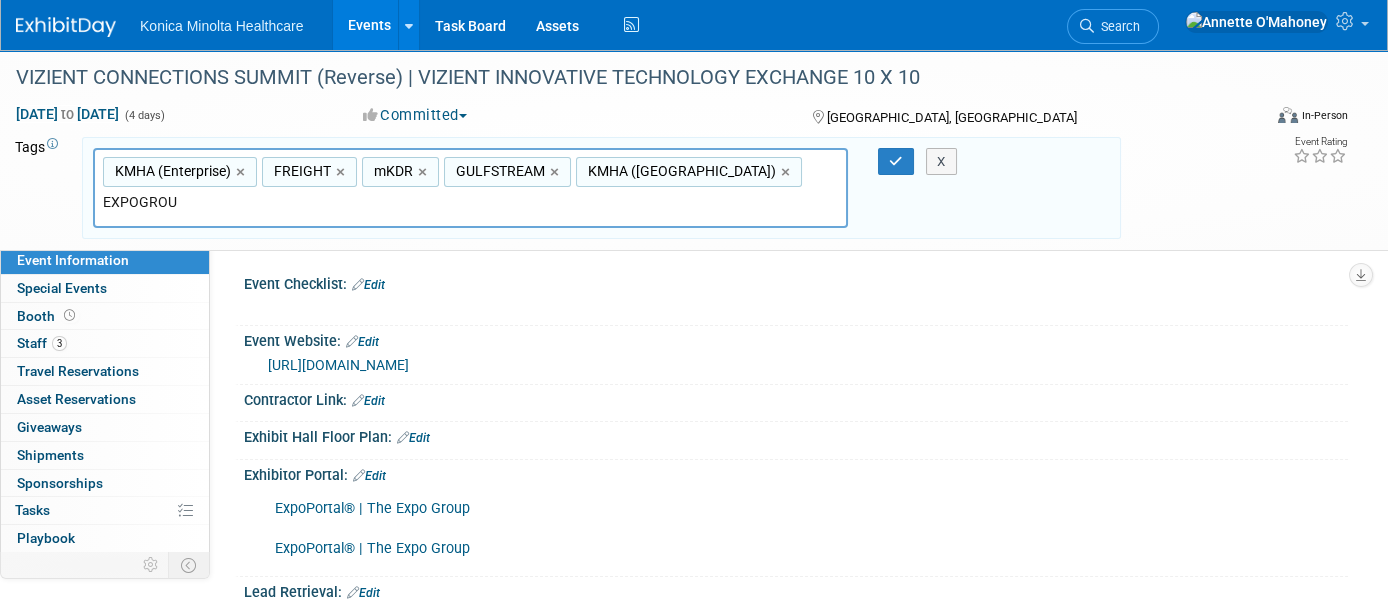 type on "EXPOGROUP" 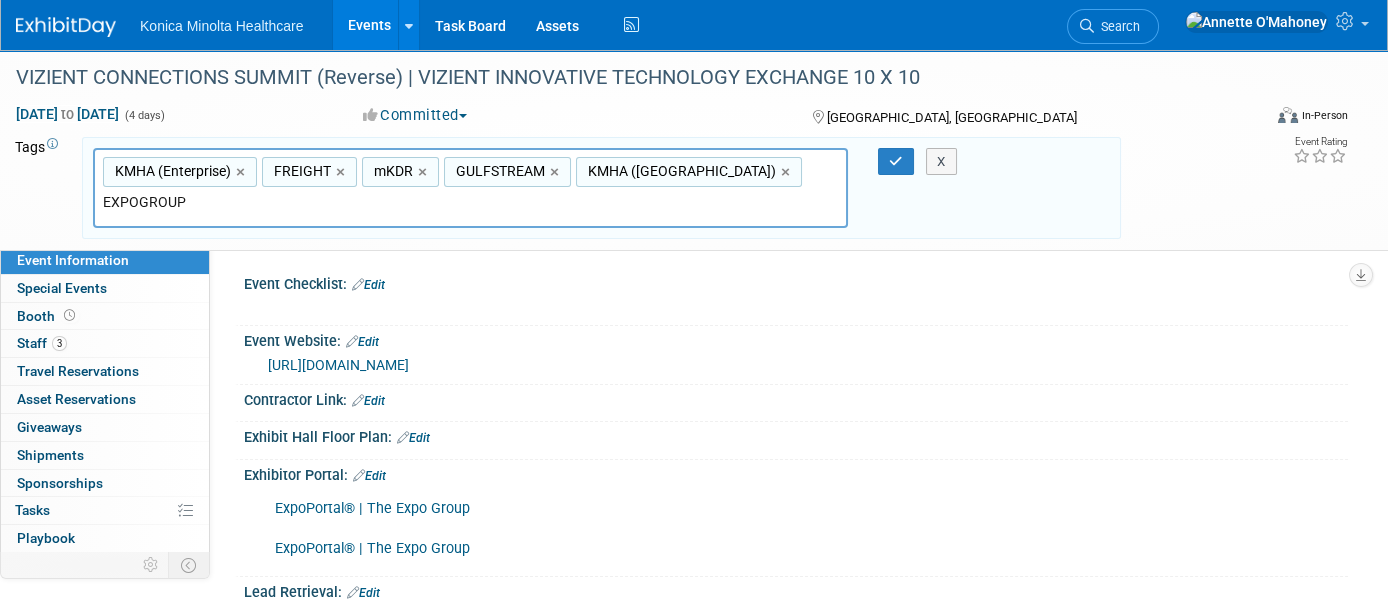 type on "KMHA (Enterprise), FREIGHT, mKDR, GULFSTREAM, KMHA (DDR), EXPOGROUP" 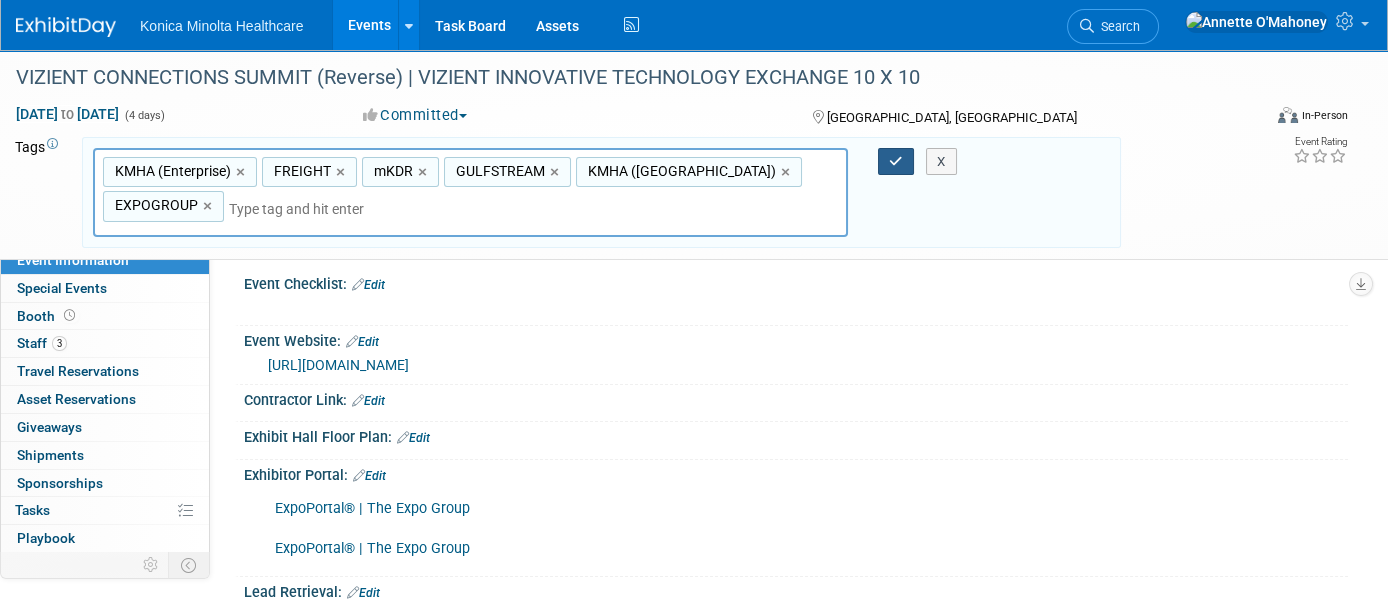 click at bounding box center [896, 161] 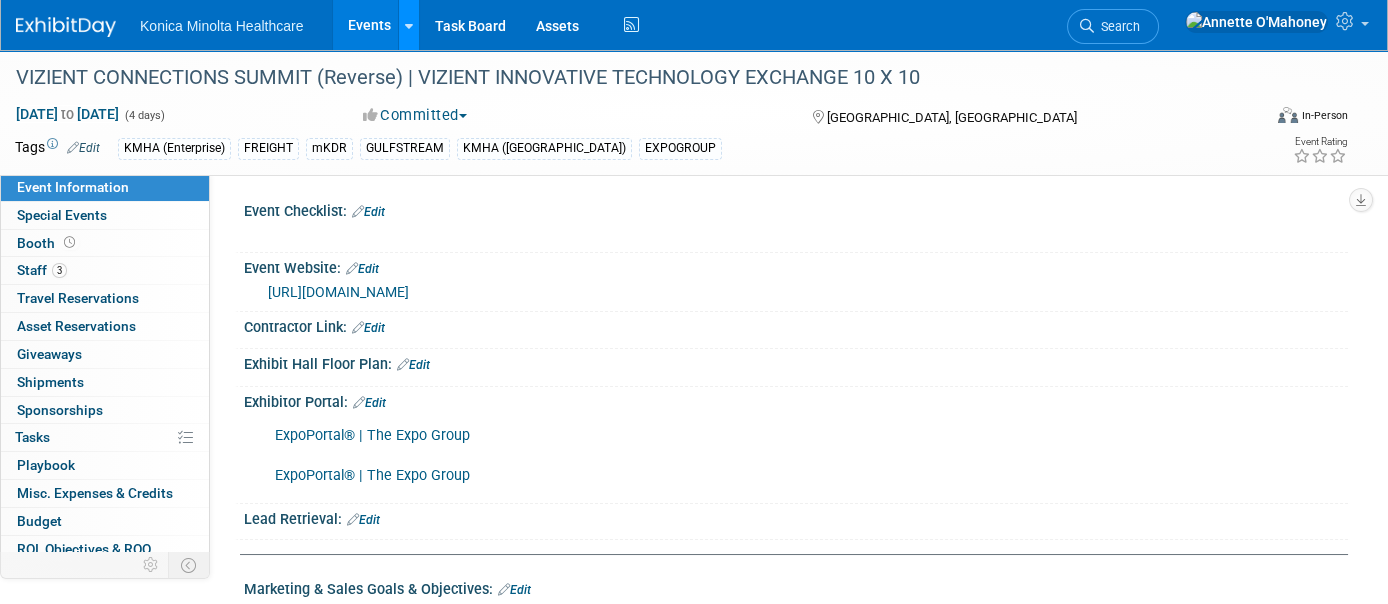 click at bounding box center [409, 26] 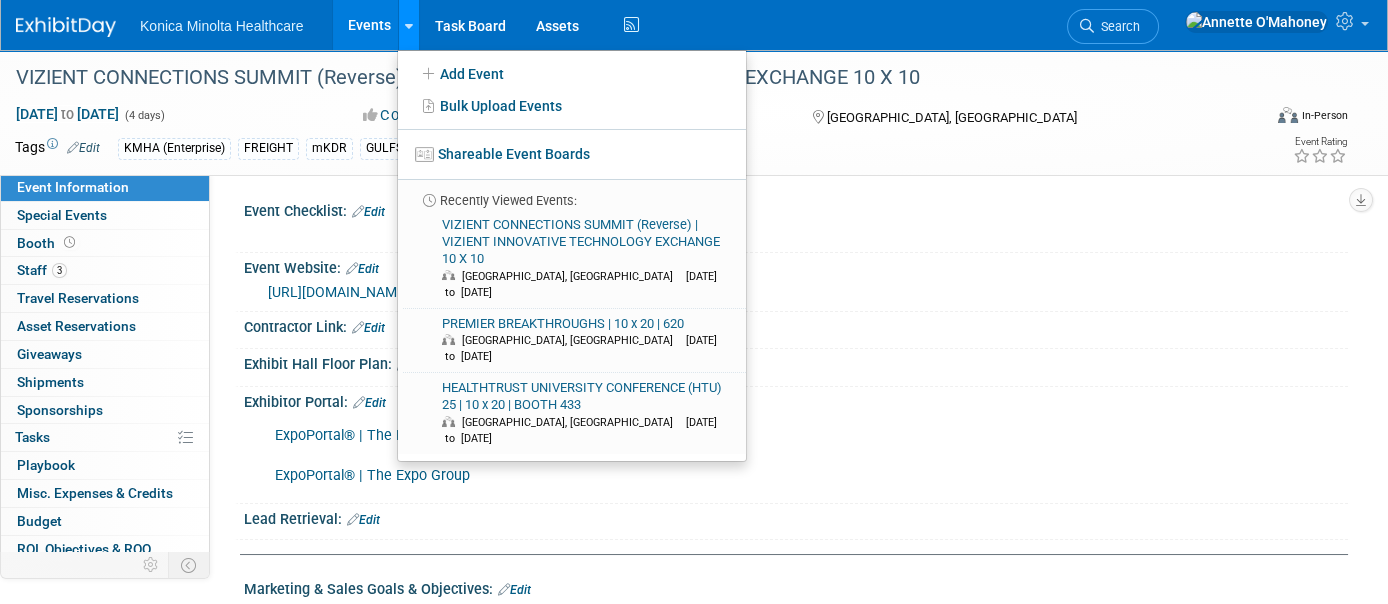 click at bounding box center [409, 26] 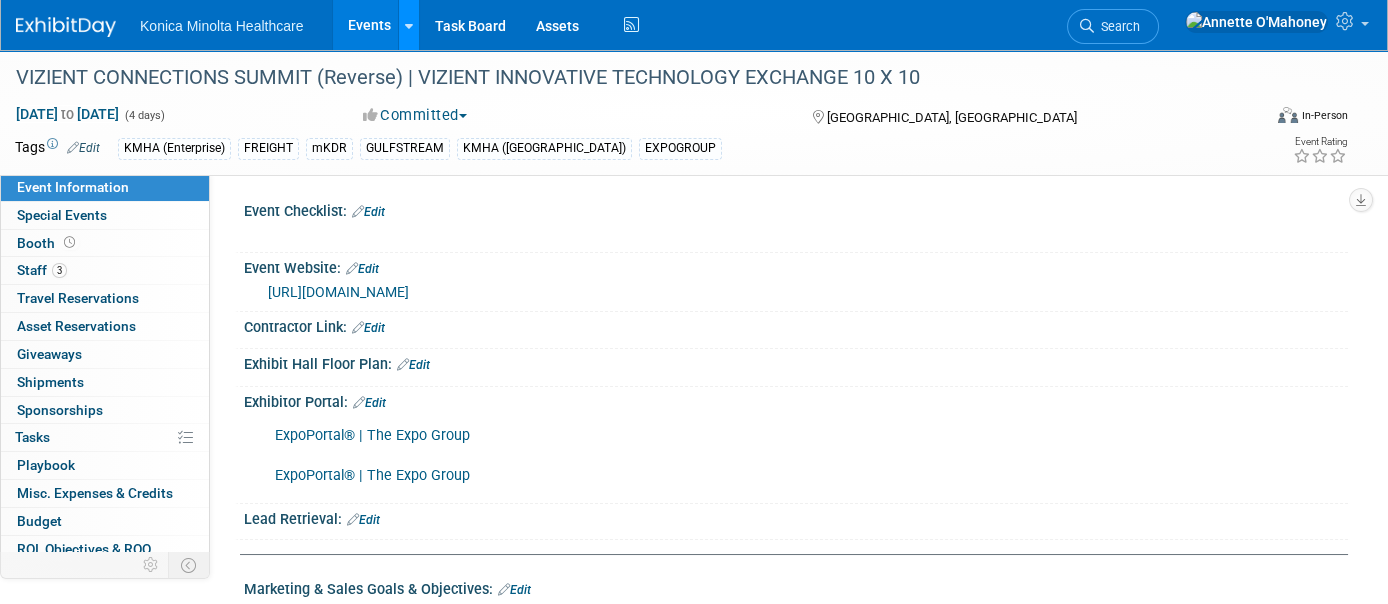 click at bounding box center (409, 26) 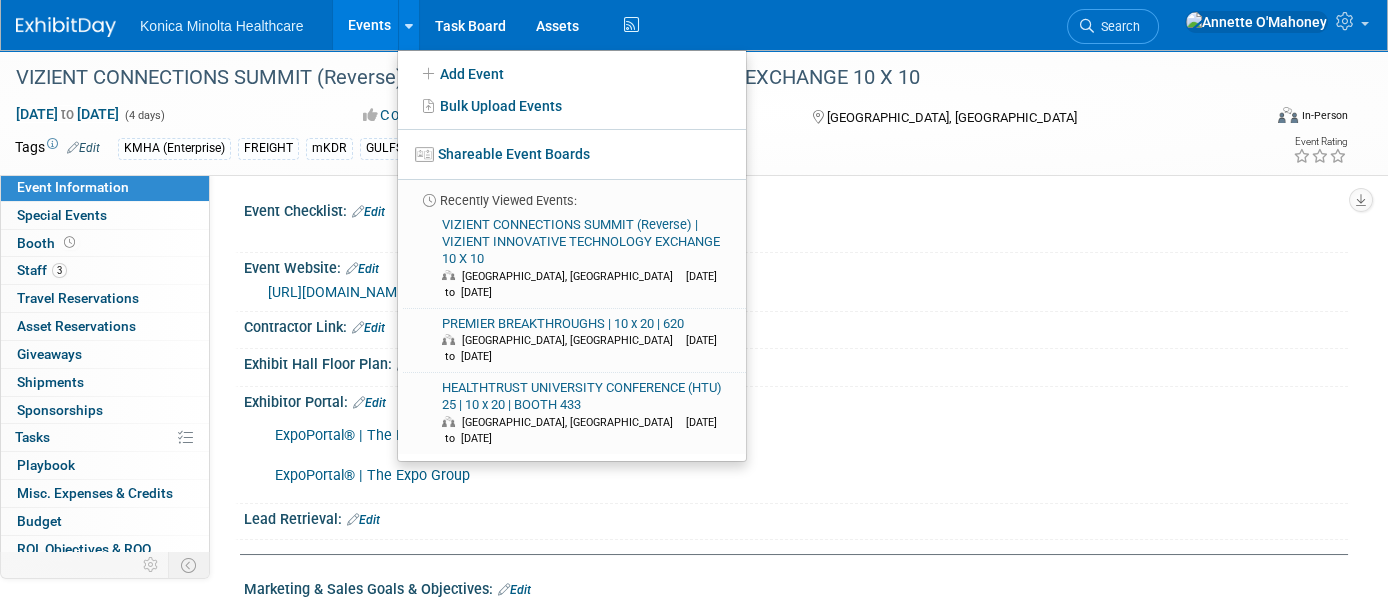 click on "Events" at bounding box center (369, 25) 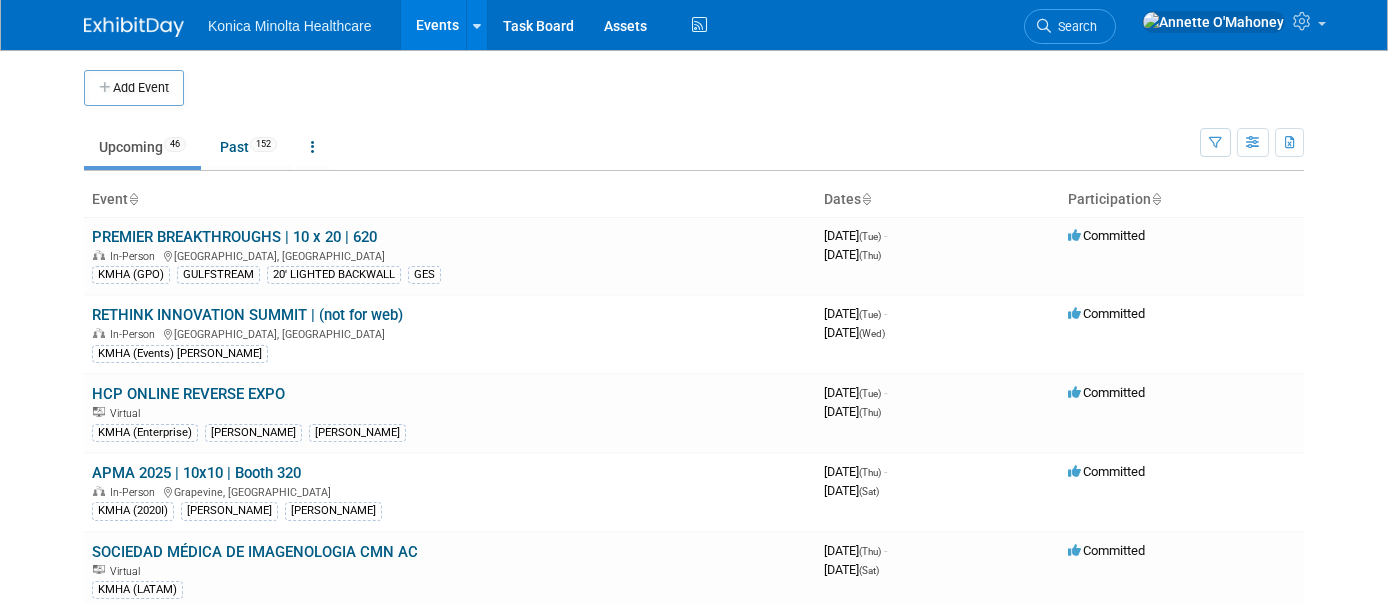 scroll, scrollTop: 0, scrollLeft: 0, axis: both 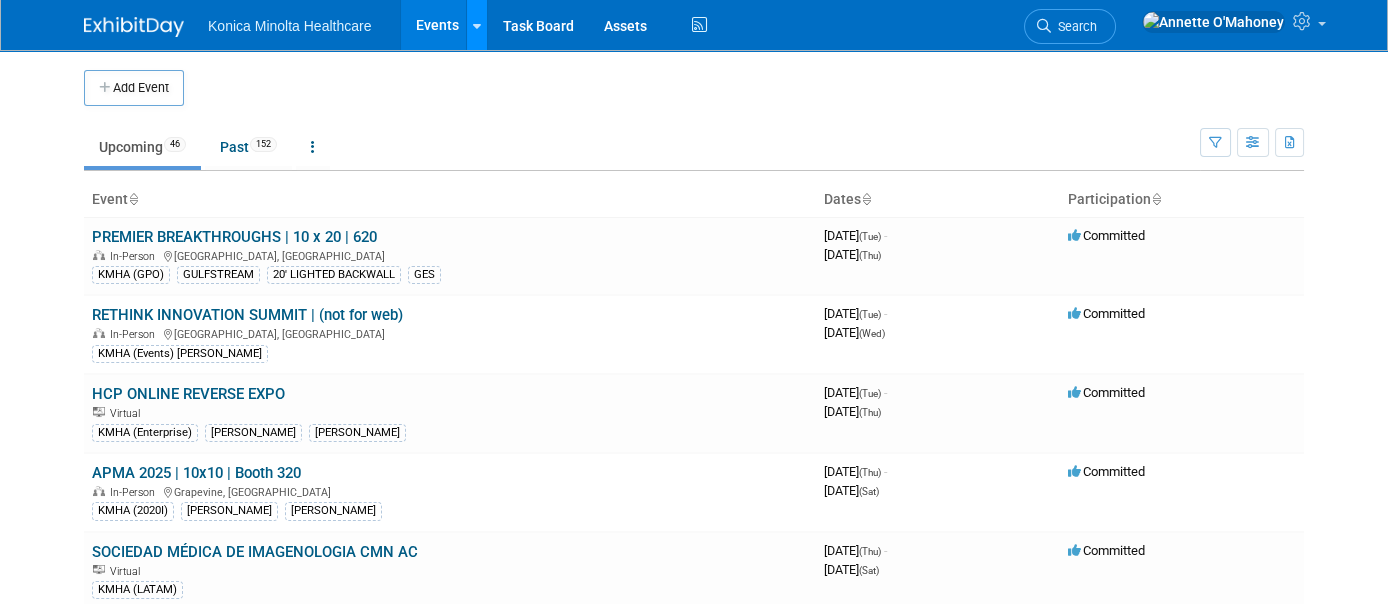 click at bounding box center (476, 25) 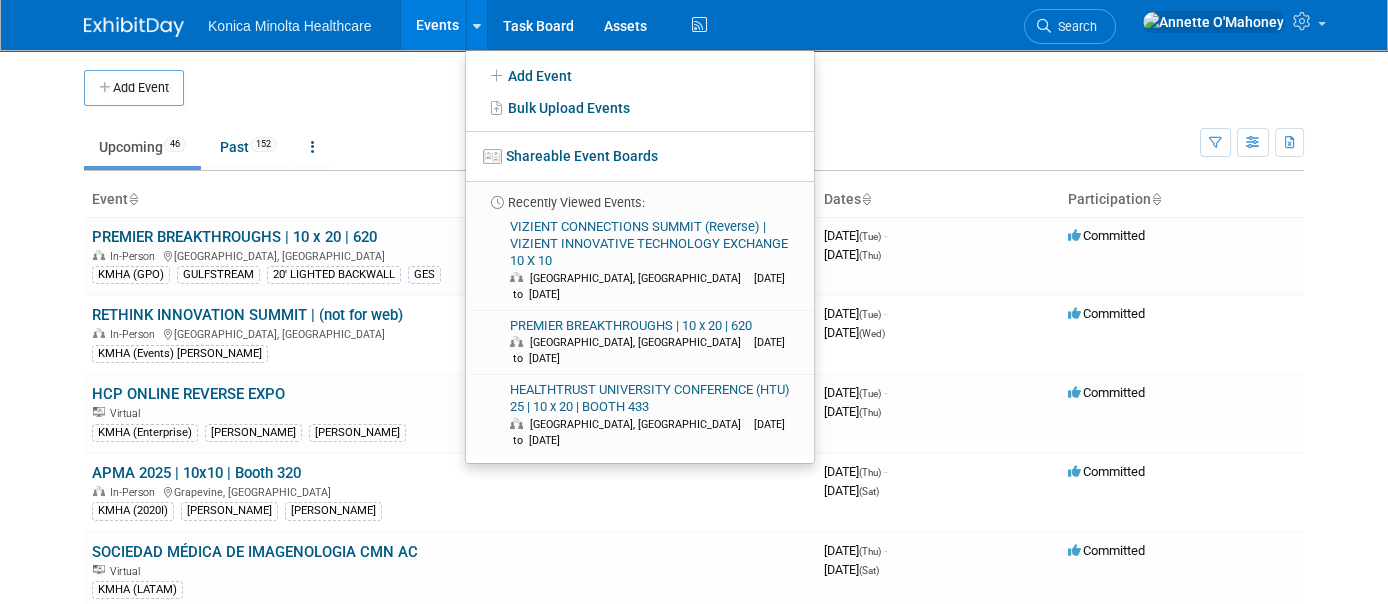 click on "Events" at bounding box center (437, 25) 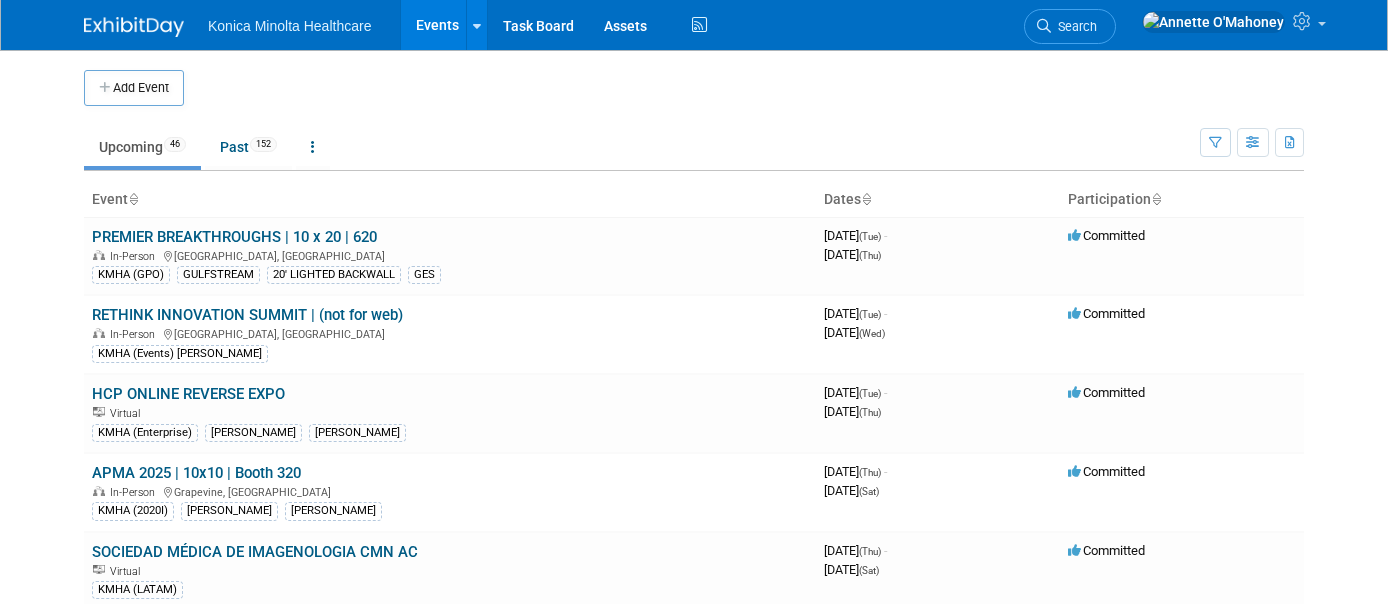 scroll, scrollTop: 0, scrollLeft: 0, axis: both 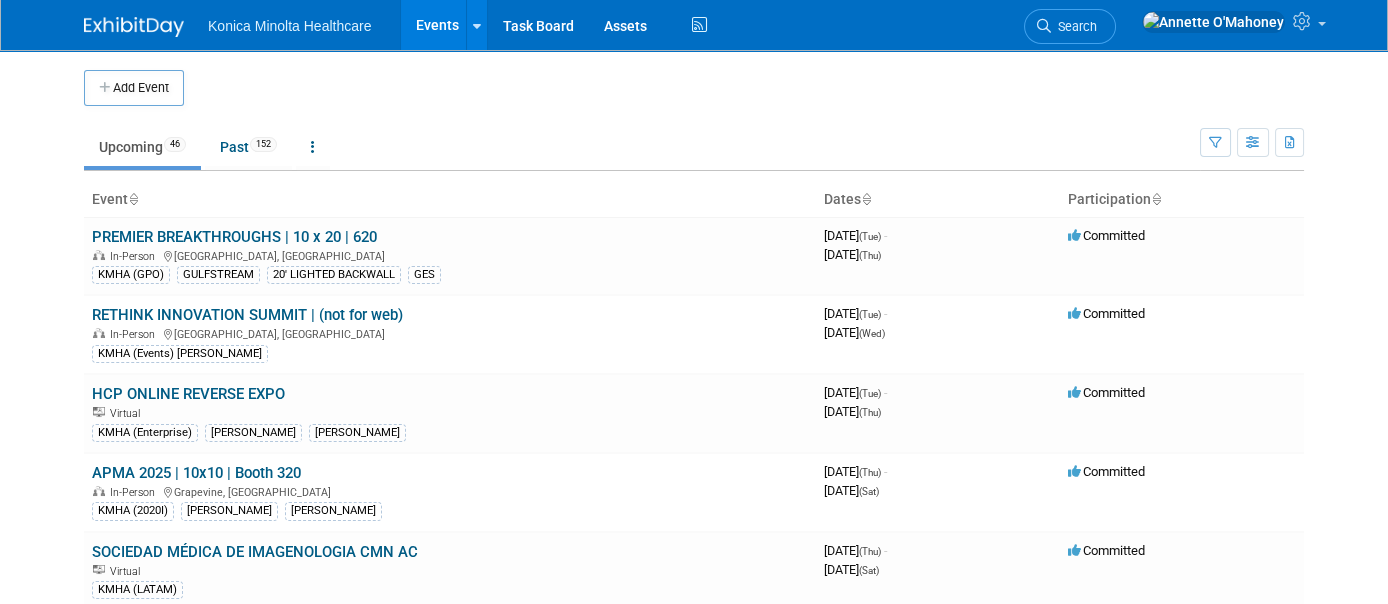 click on "Events" at bounding box center (437, 25) 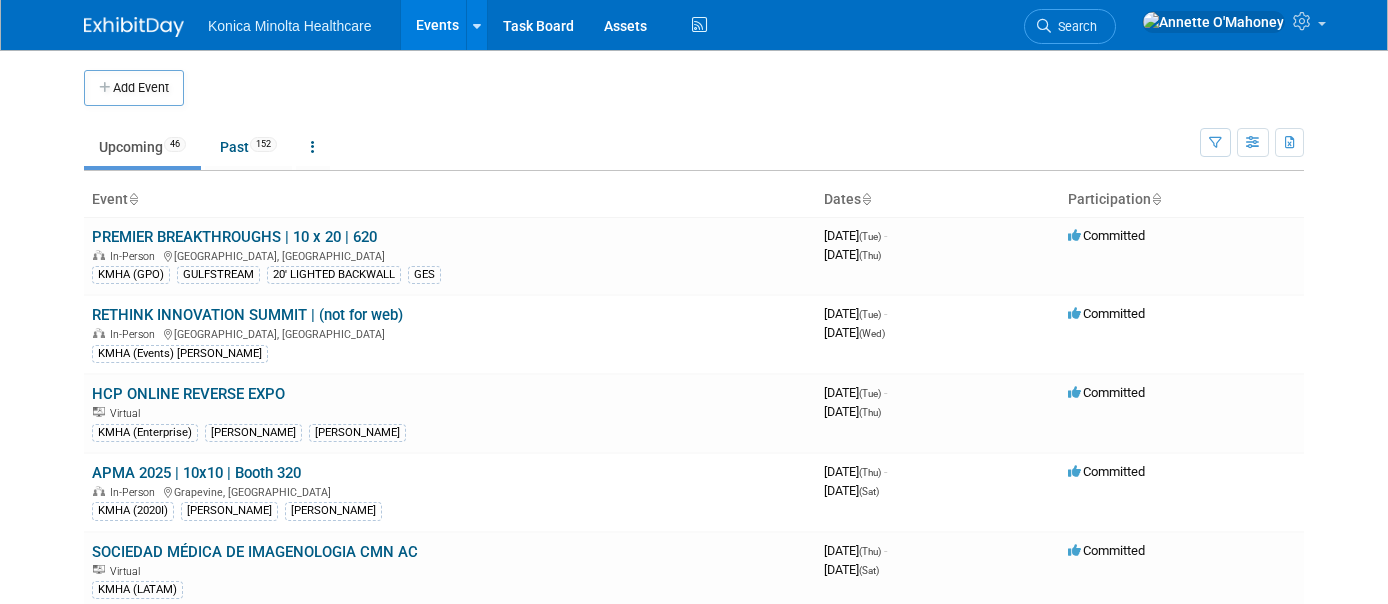 scroll, scrollTop: 0, scrollLeft: 0, axis: both 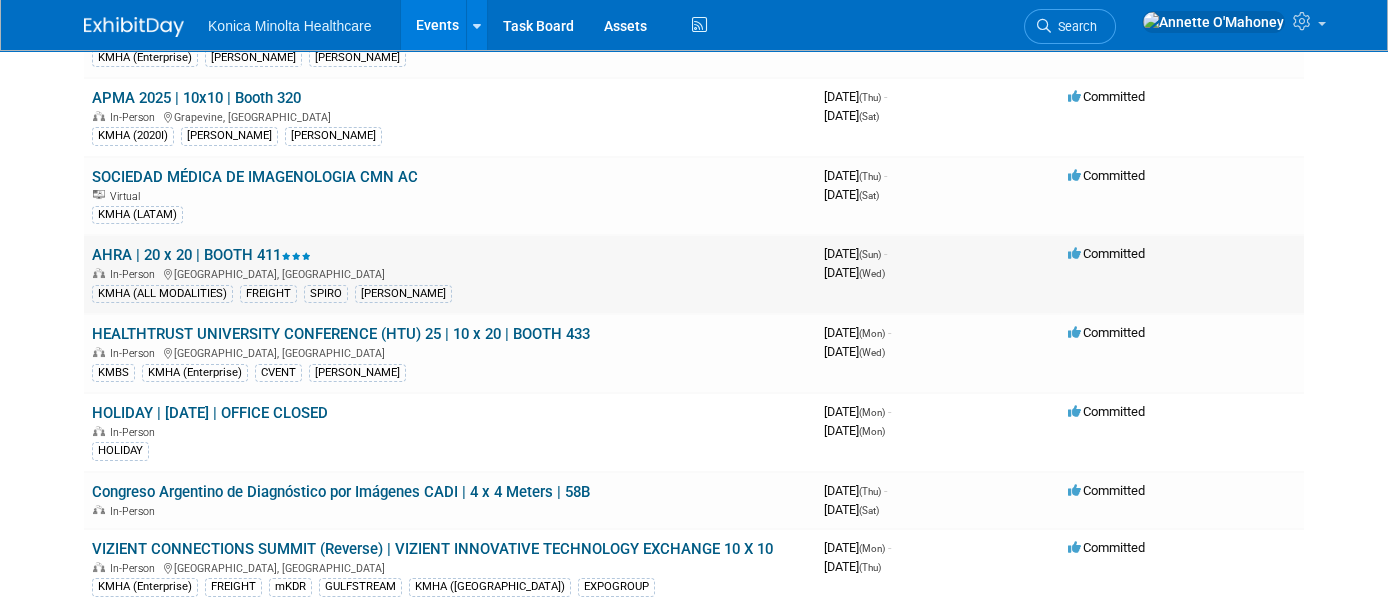 click on "AHRA | 20 x 20 | BOOTH 411" at bounding box center (201, 255) 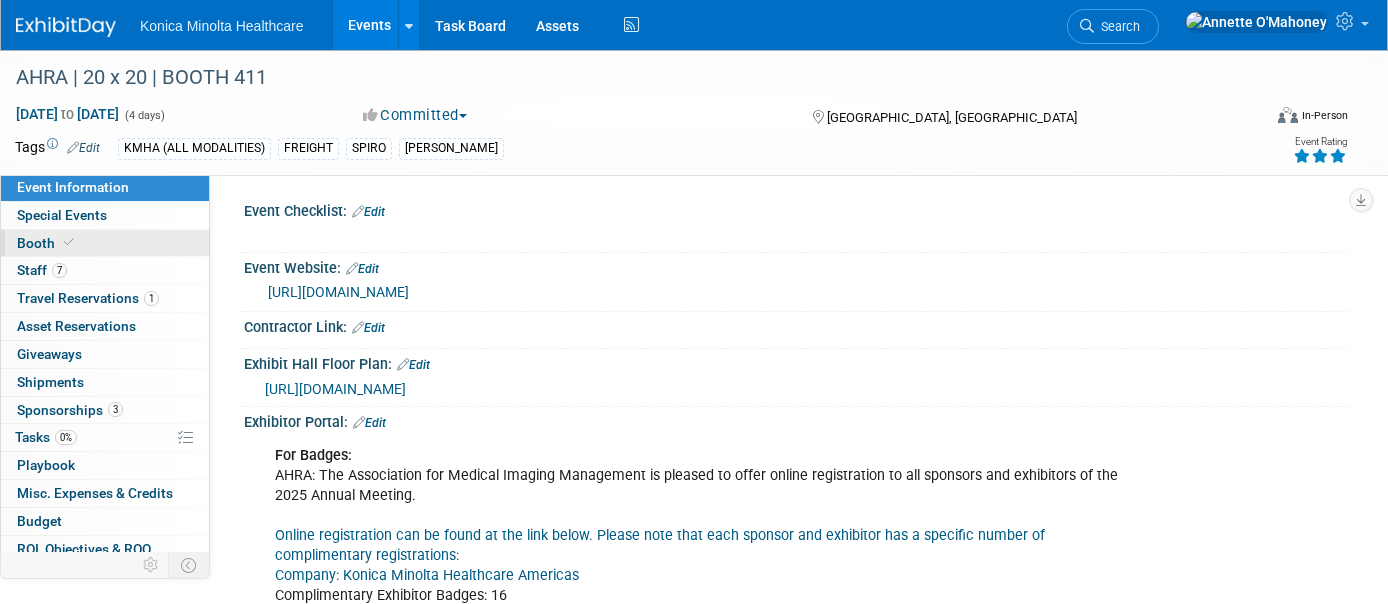 scroll, scrollTop: 0, scrollLeft: 0, axis: both 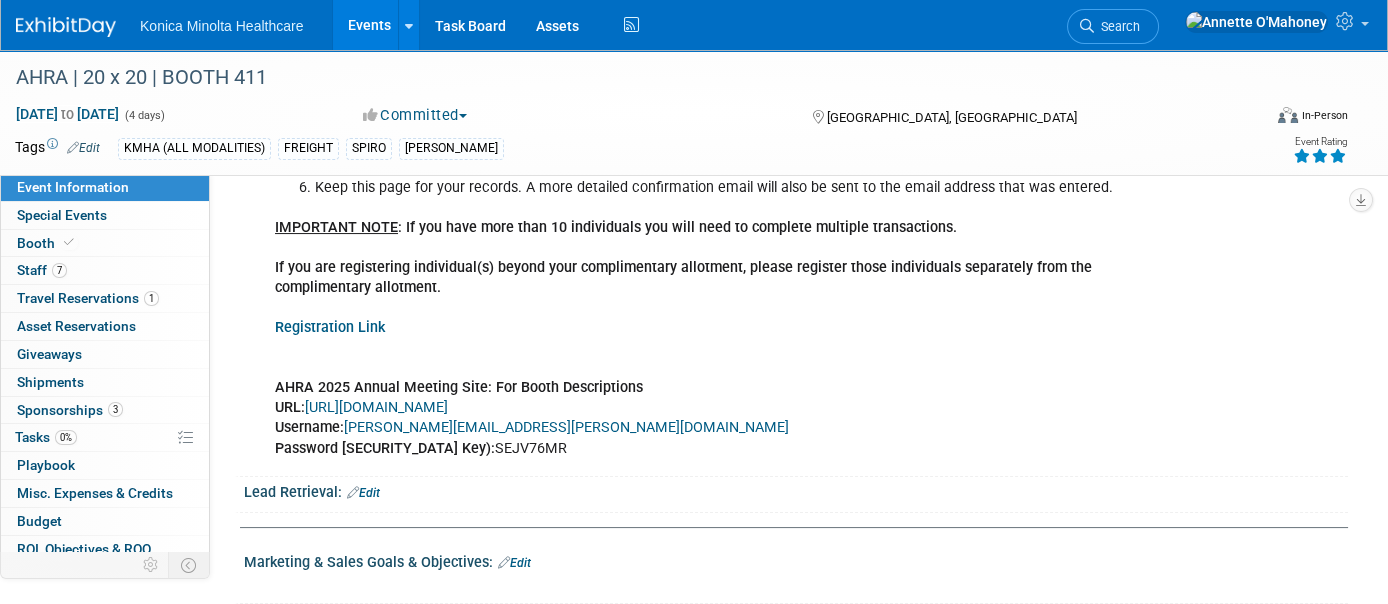 click on "Registration Link" at bounding box center [330, 327] 